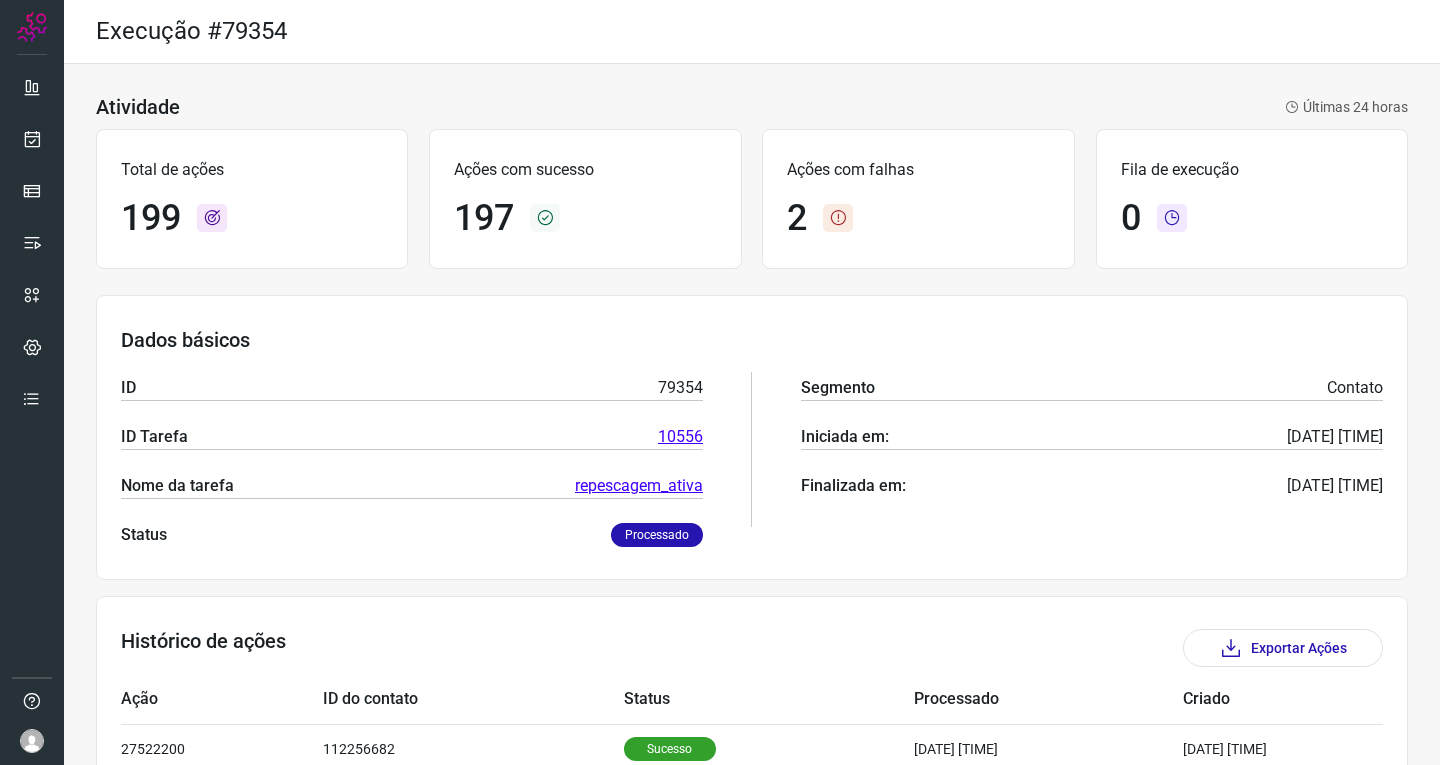 scroll, scrollTop: 0, scrollLeft: 0, axis: both 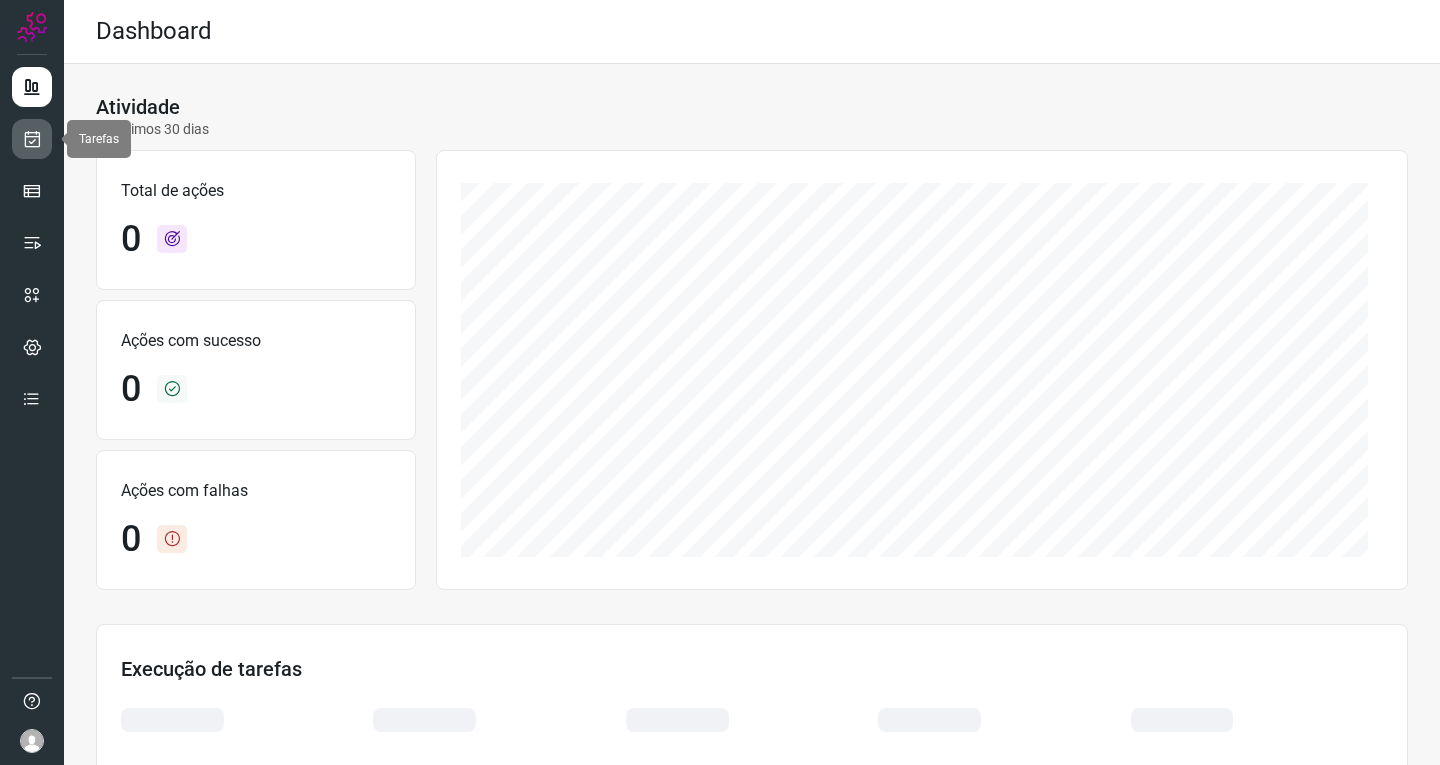 click at bounding box center (32, 139) 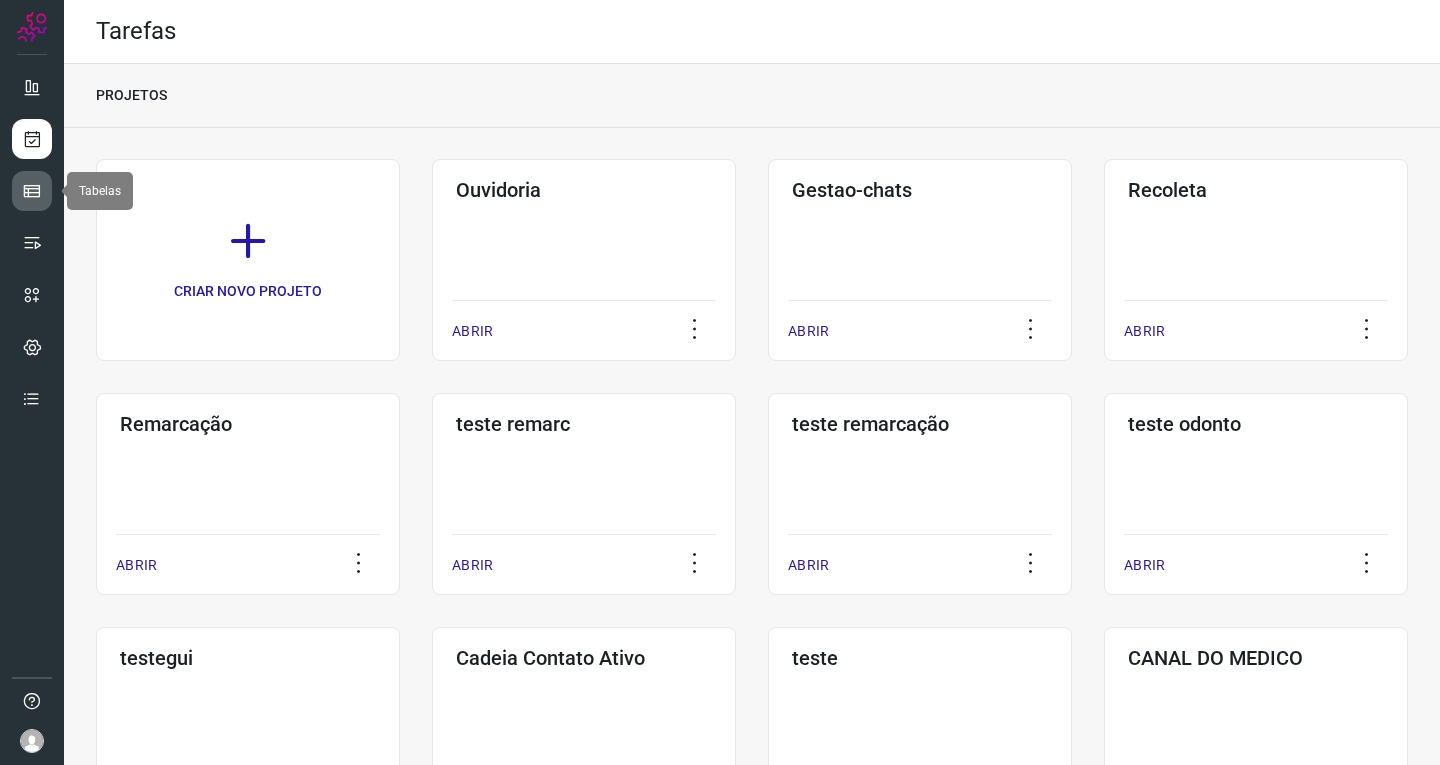 click at bounding box center (32, 191) 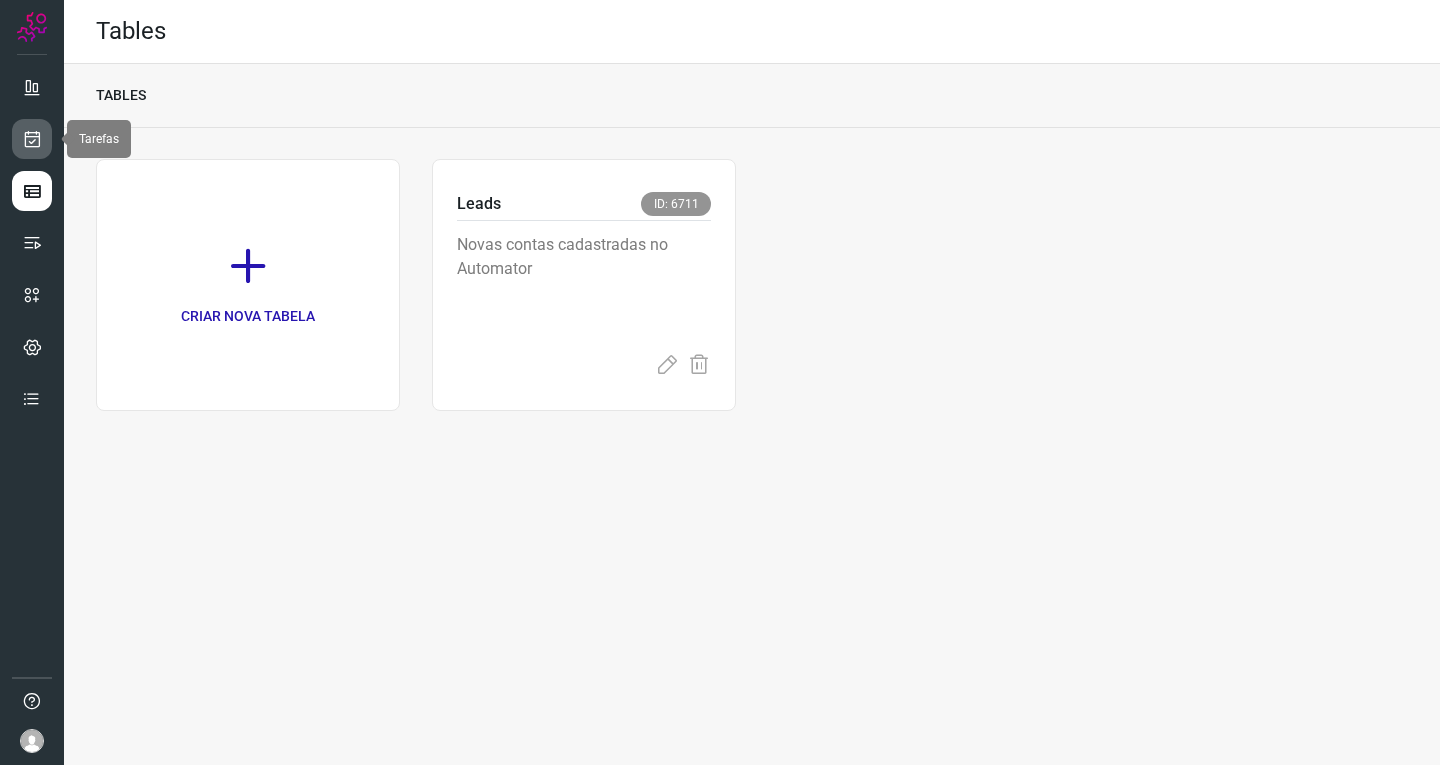click at bounding box center [32, 139] 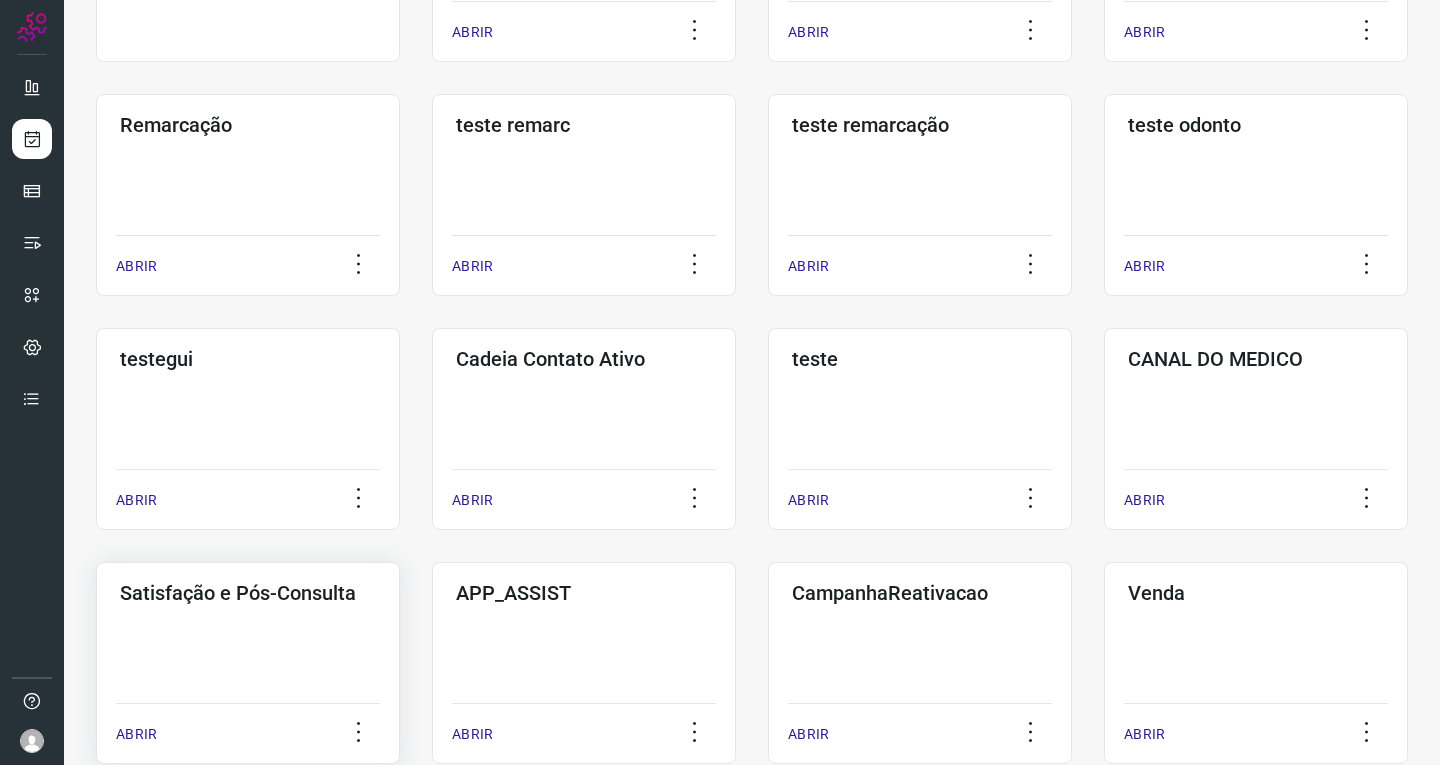 scroll, scrollTop: 300, scrollLeft: 0, axis: vertical 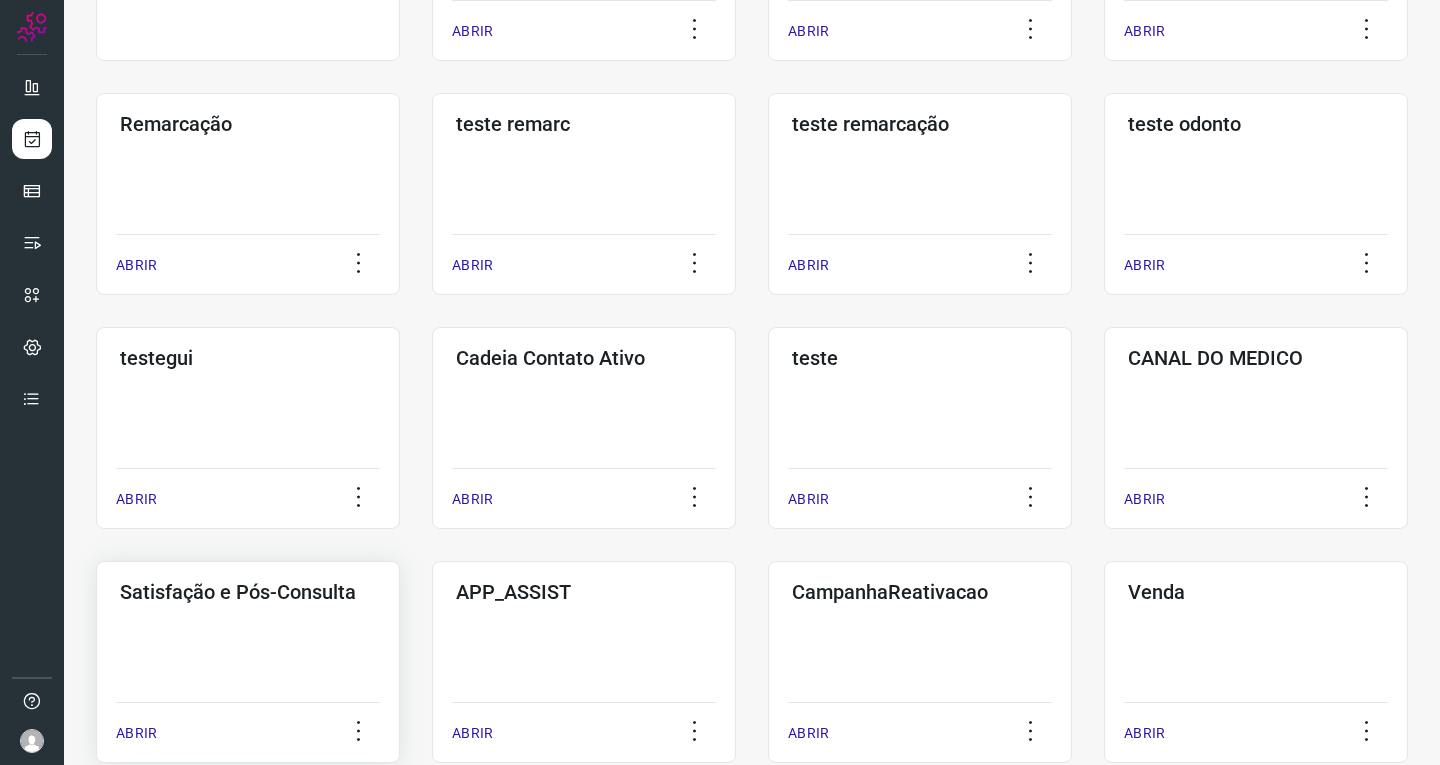 click on "Satisfação e Pós-Consulta  ABRIR" 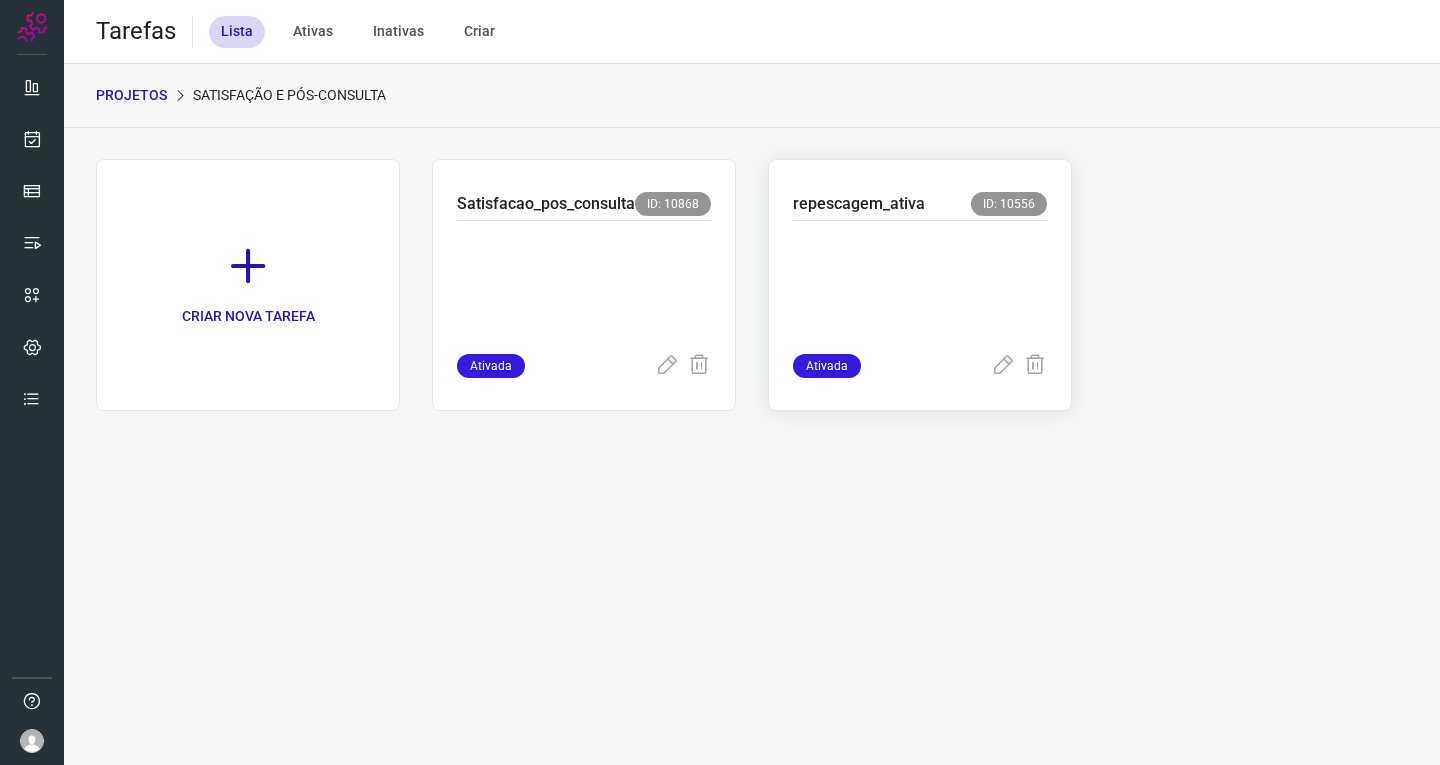 click at bounding box center (920, 283) 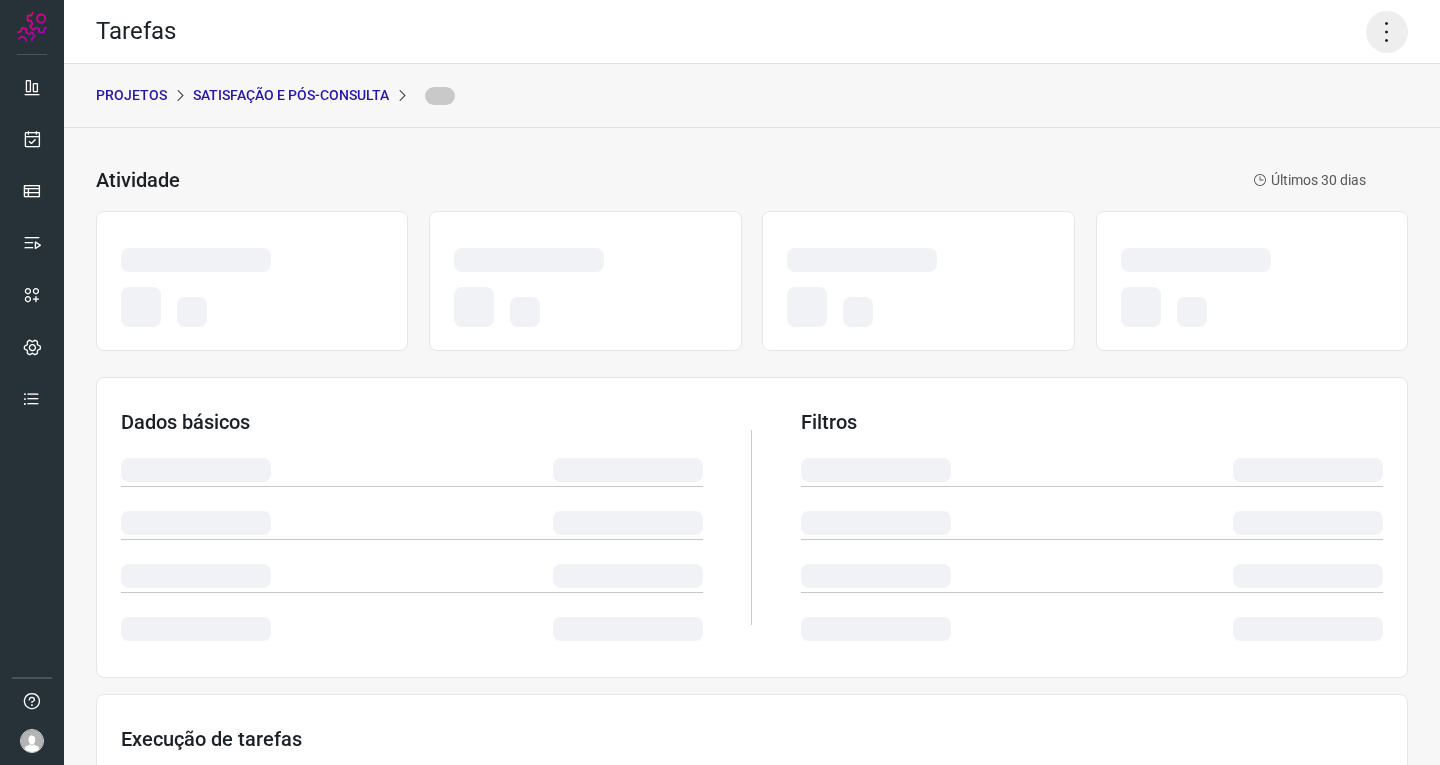 click 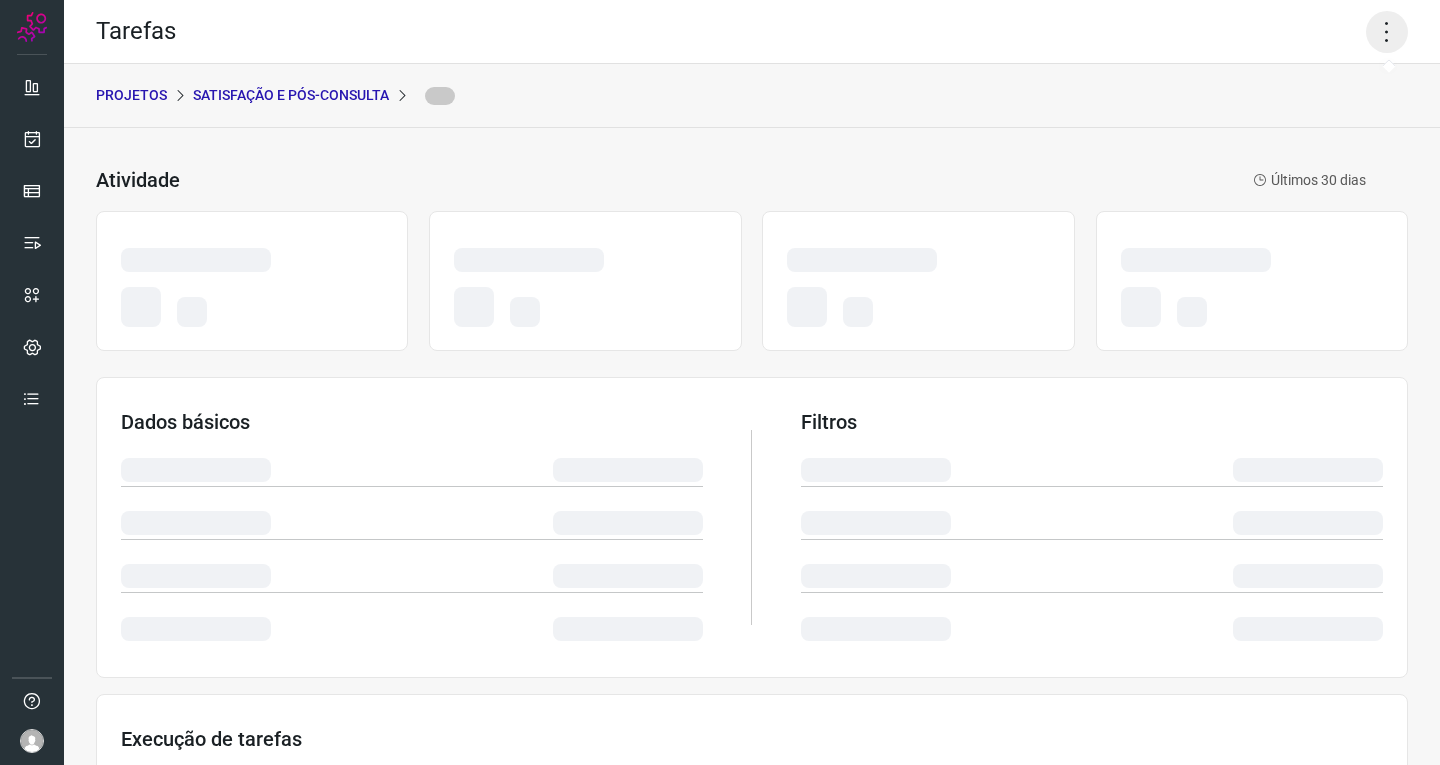 click 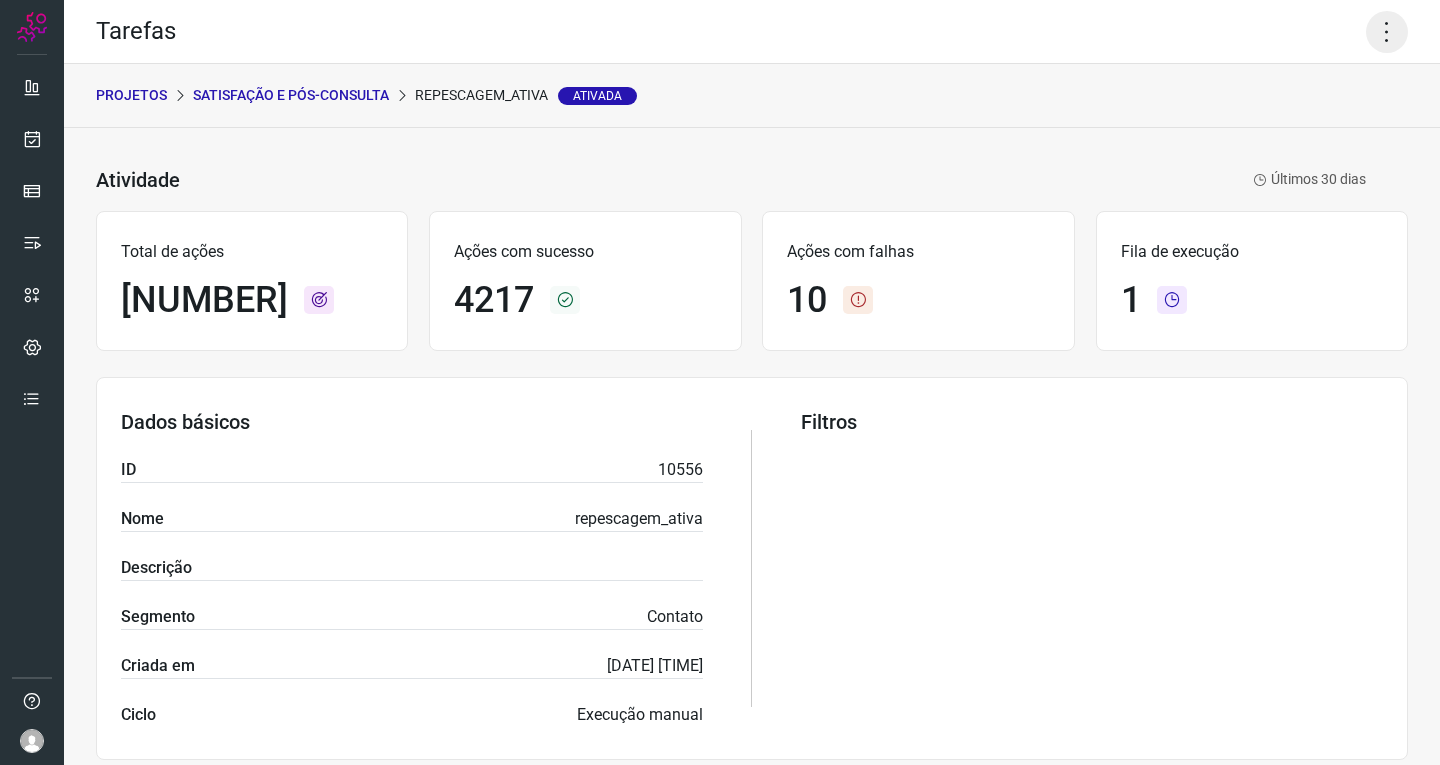 click 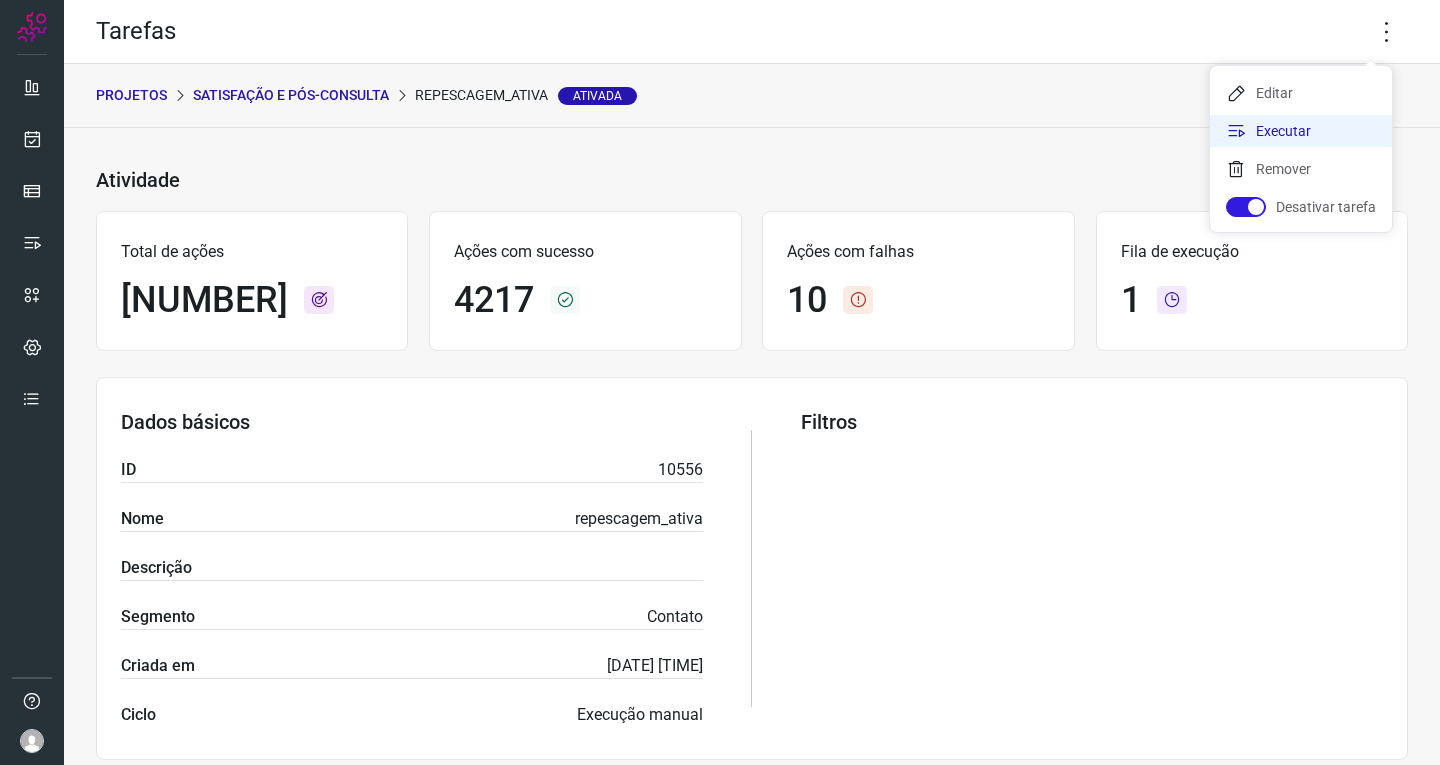 click on "Executar" 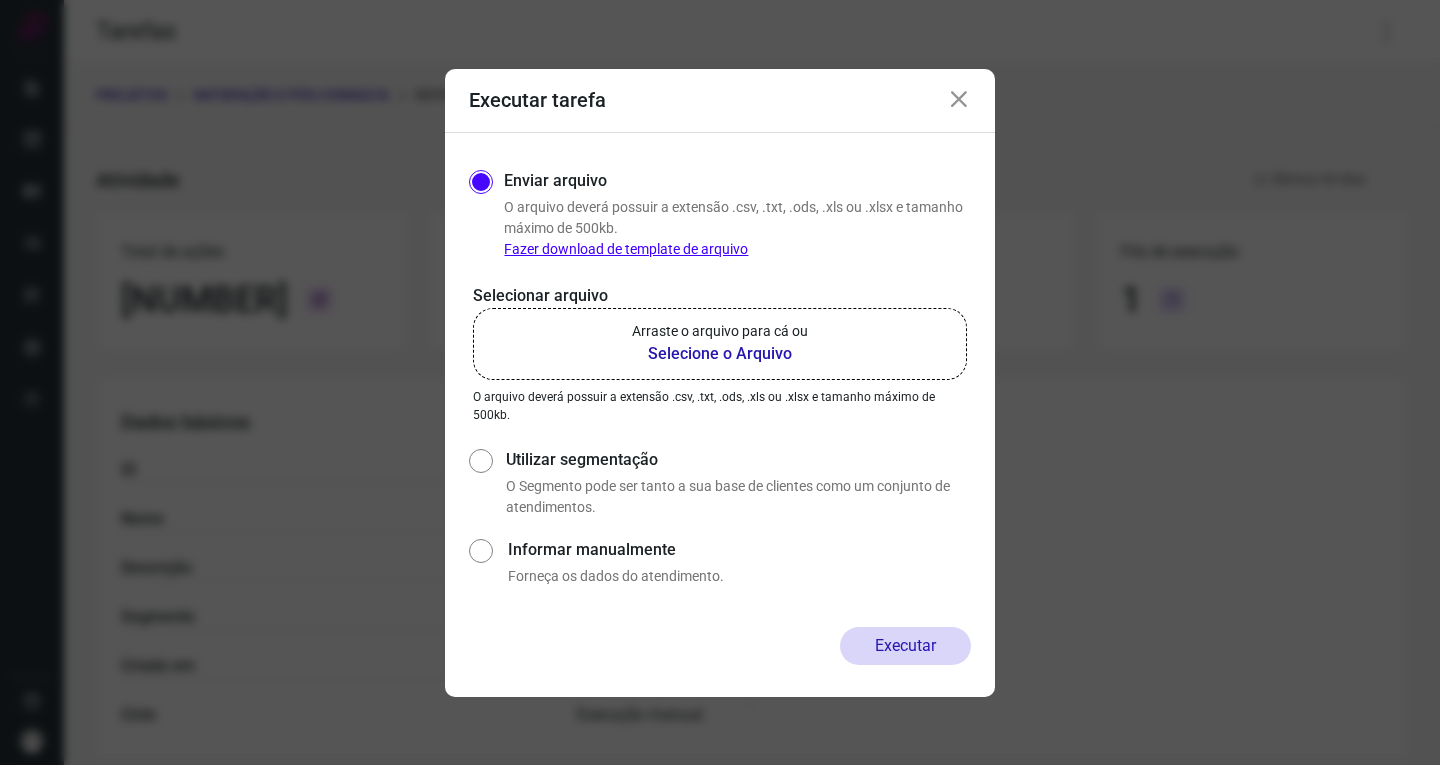 click on "Arraste o arquivo para cá ou" at bounding box center (720, 331) 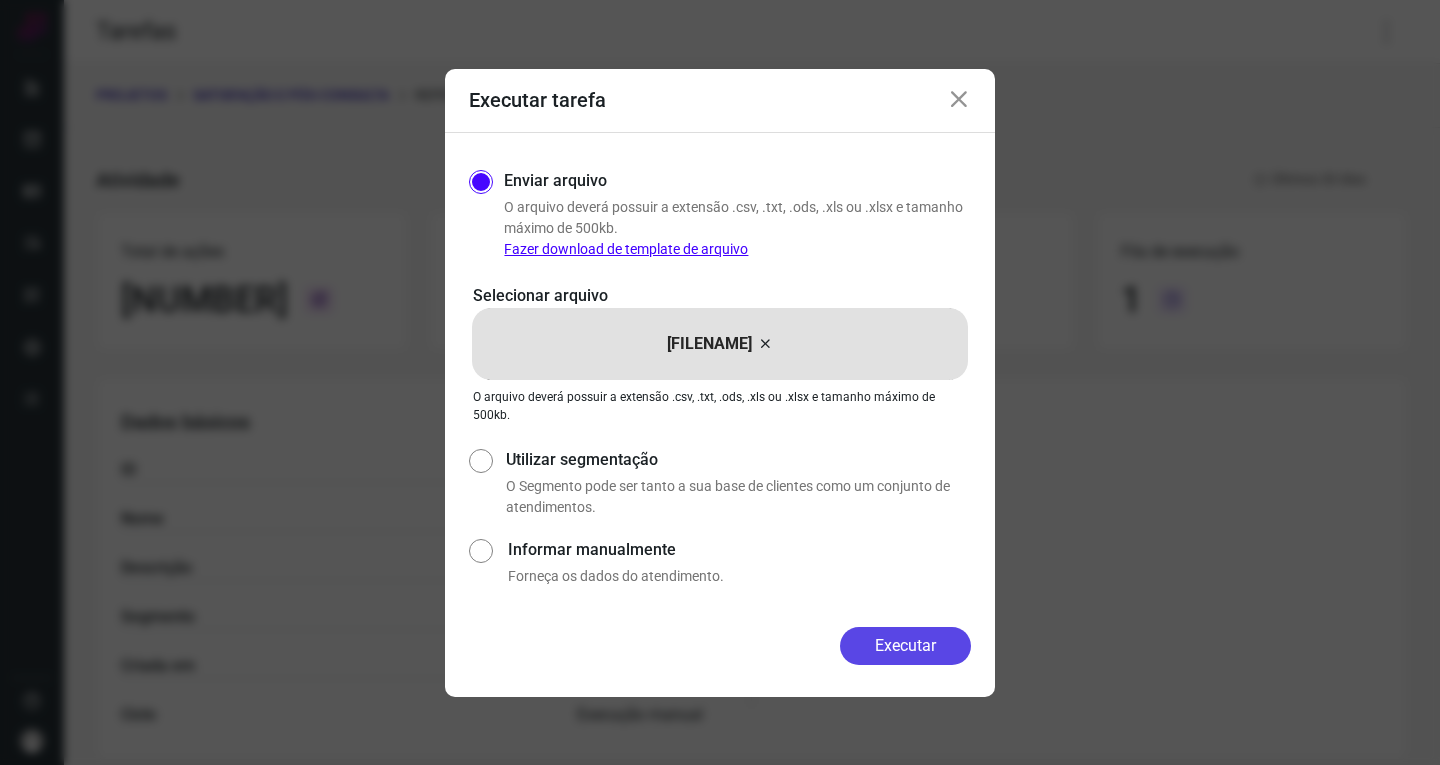 click on "Executar" at bounding box center (905, 646) 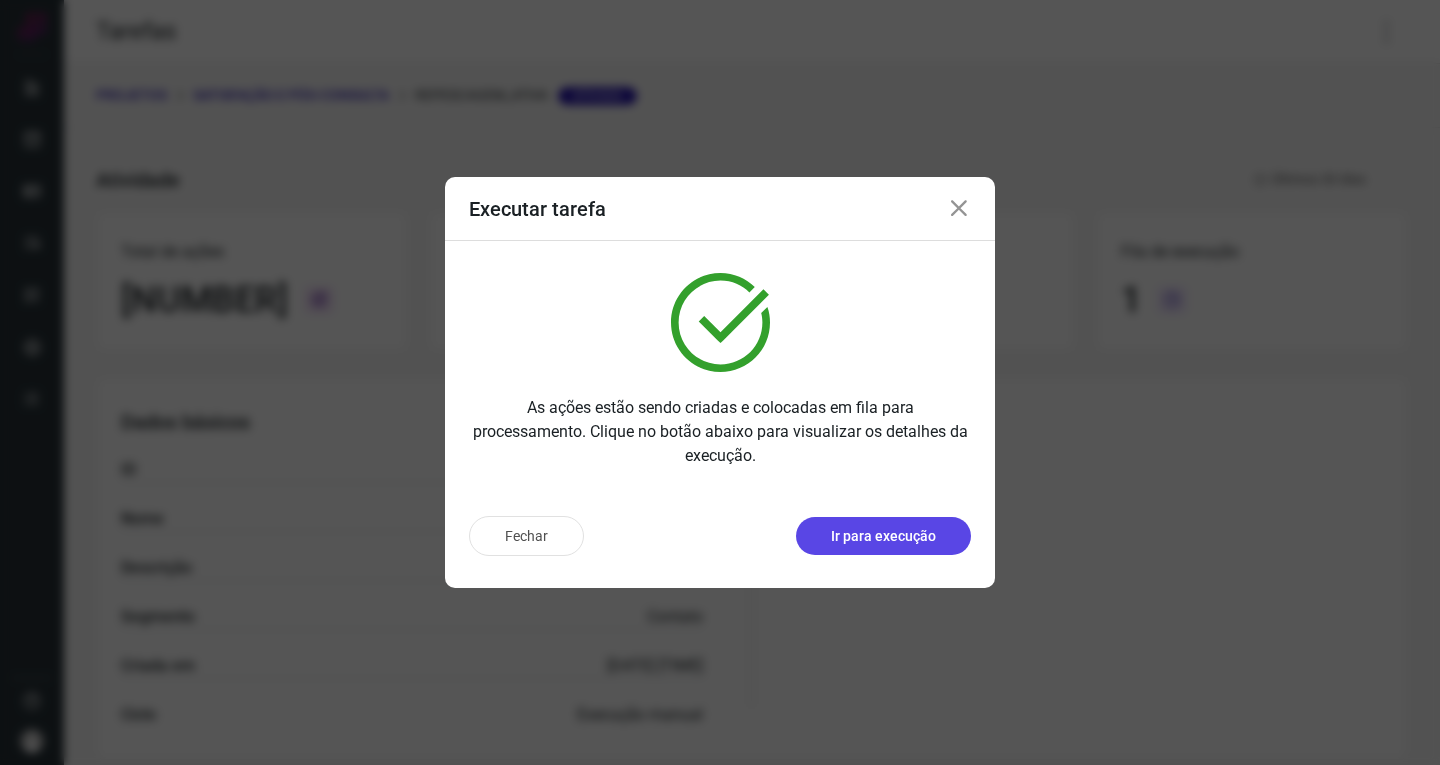 click on "Ir para execução" at bounding box center [883, 536] 